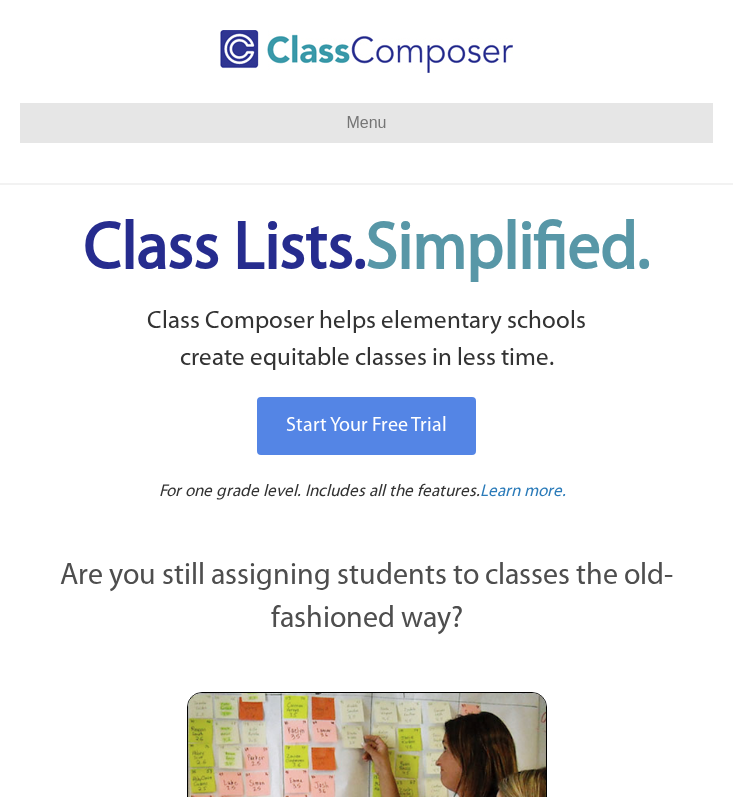 scroll, scrollTop: 0, scrollLeft: 0, axis: both 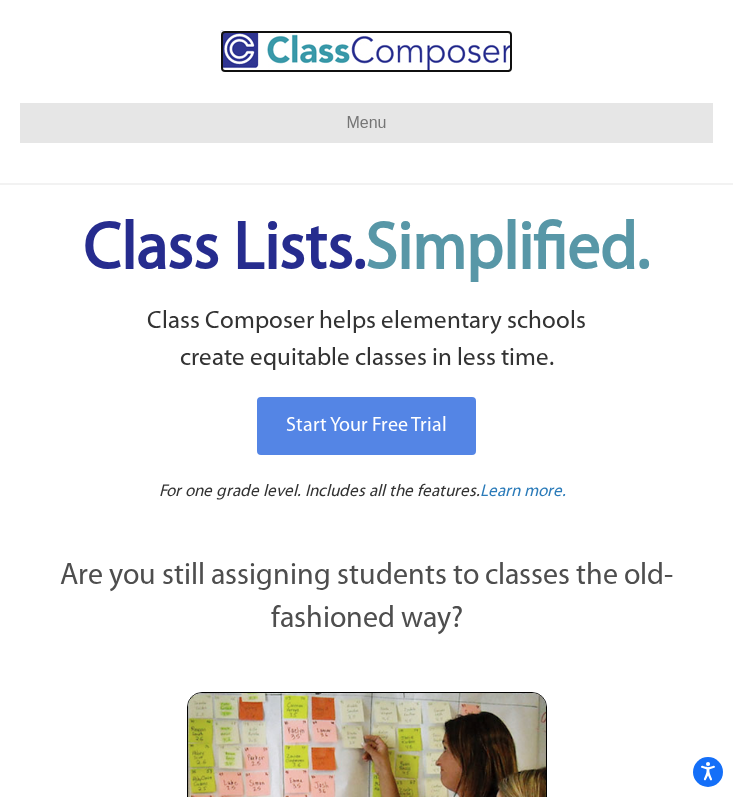 click at bounding box center [366, 51] 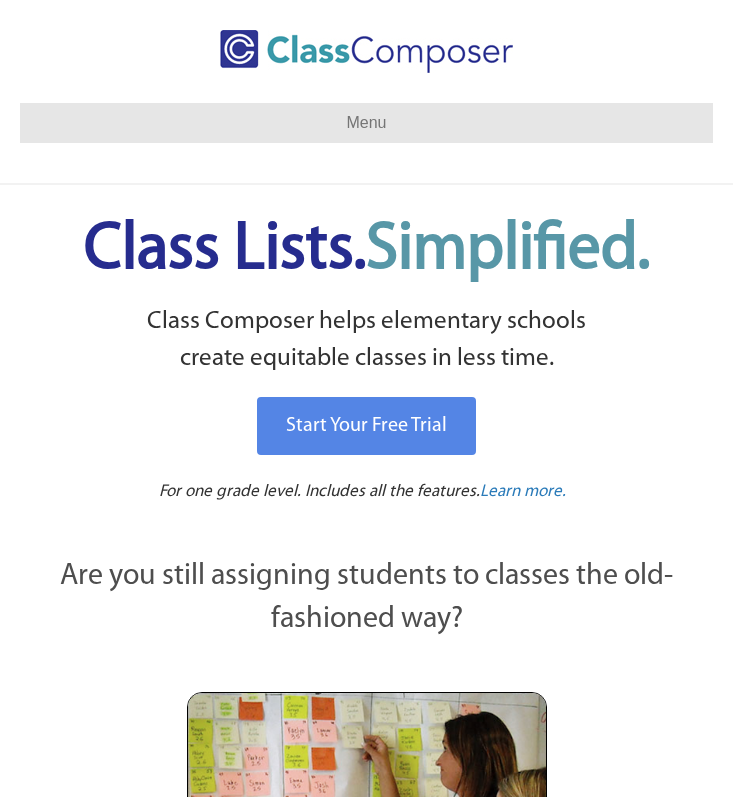 scroll, scrollTop: 0, scrollLeft: 0, axis: both 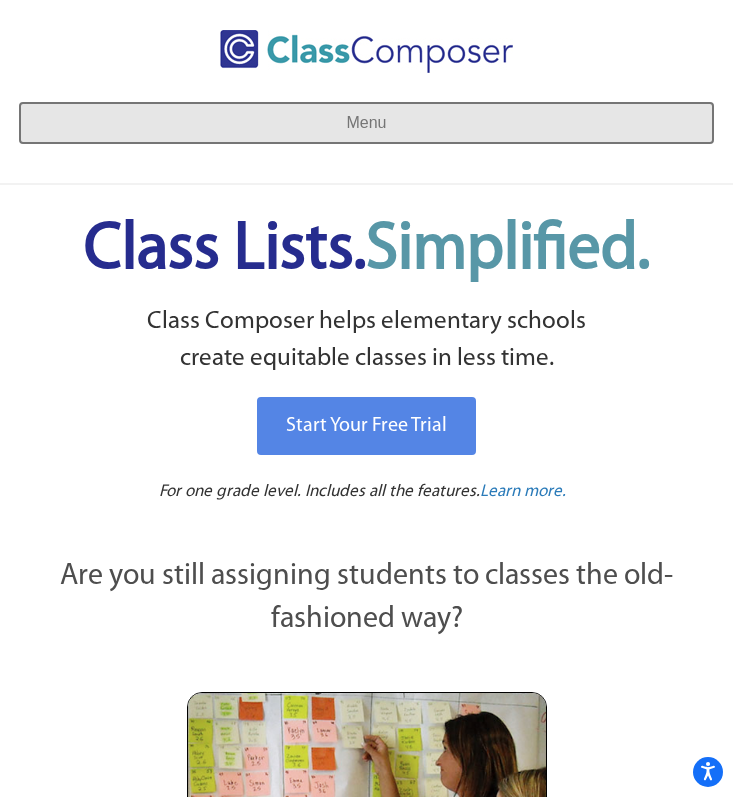 click on "Menu" at bounding box center [366, 123] 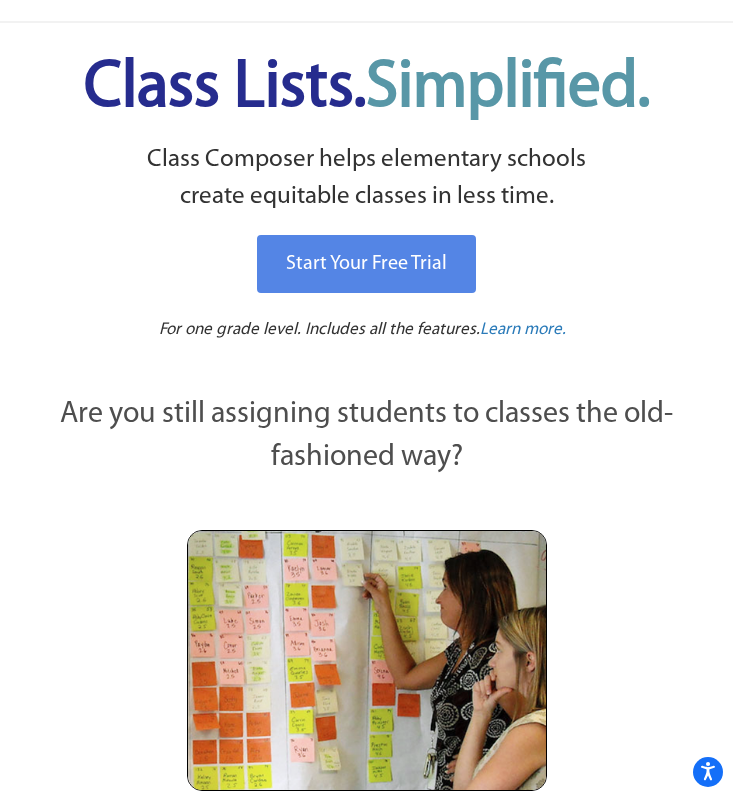 scroll, scrollTop: 0, scrollLeft: 0, axis: both 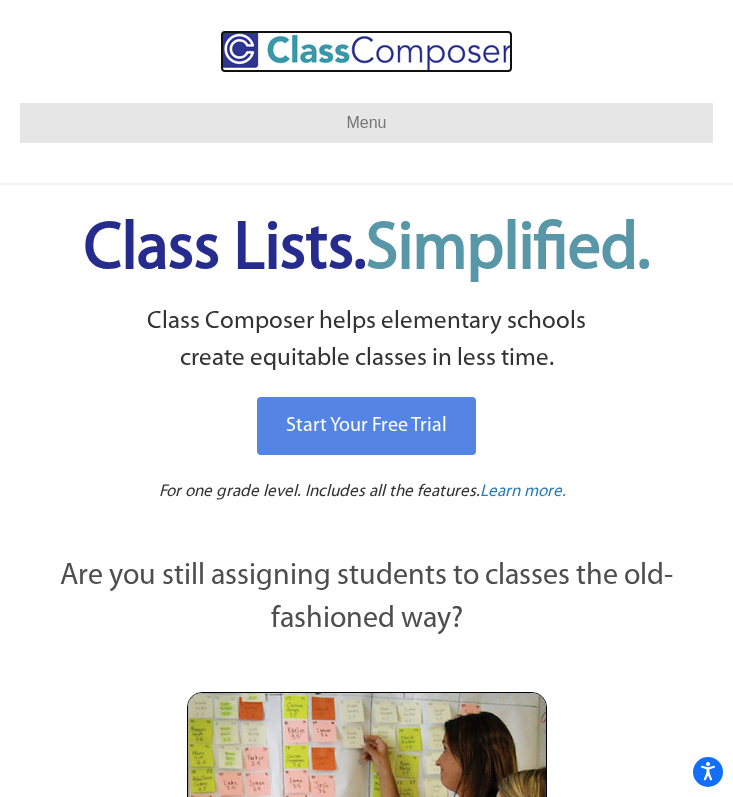 click at bounding box center [366, 51] 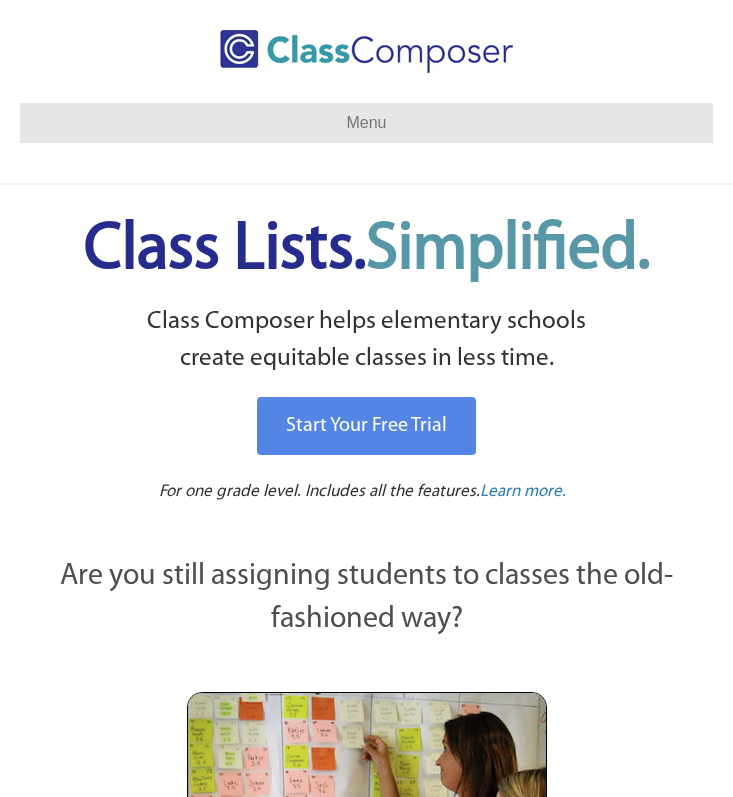 scroll, scrollTop: 0, scrollLeft: 0, axis: both 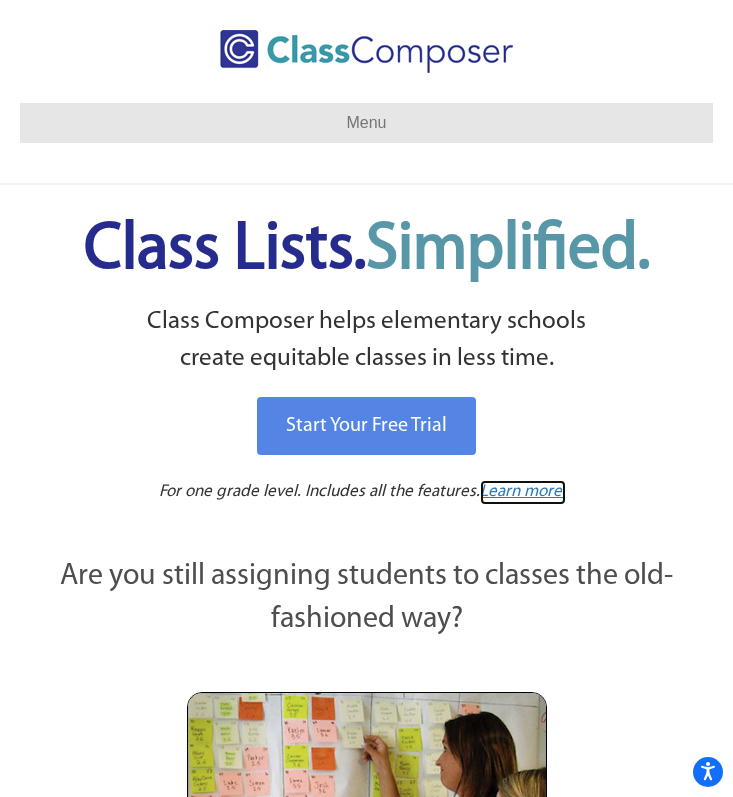 click on "Learn more." at bounding box center [523, 491] 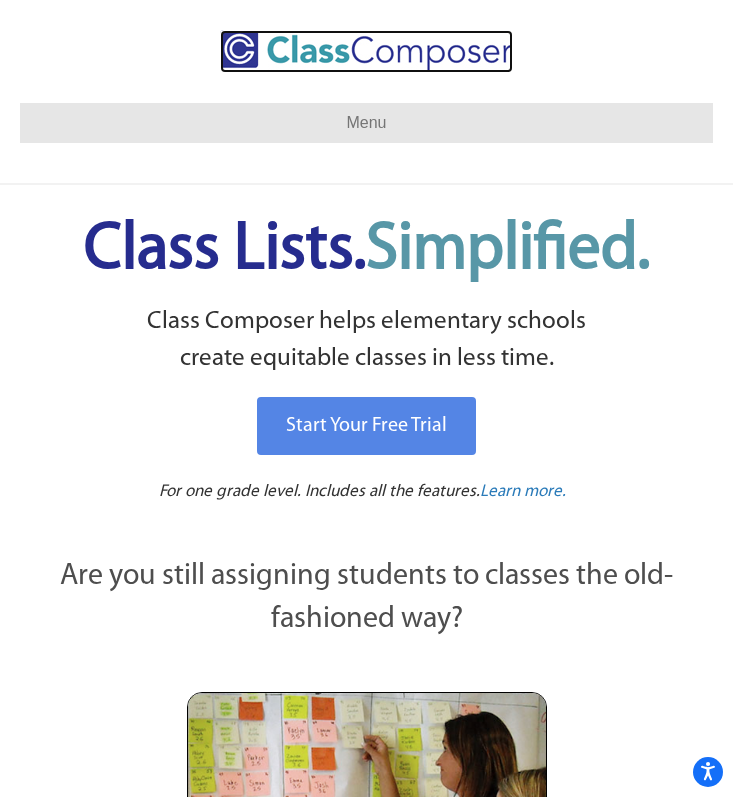 click at bounding box center (366, 51) 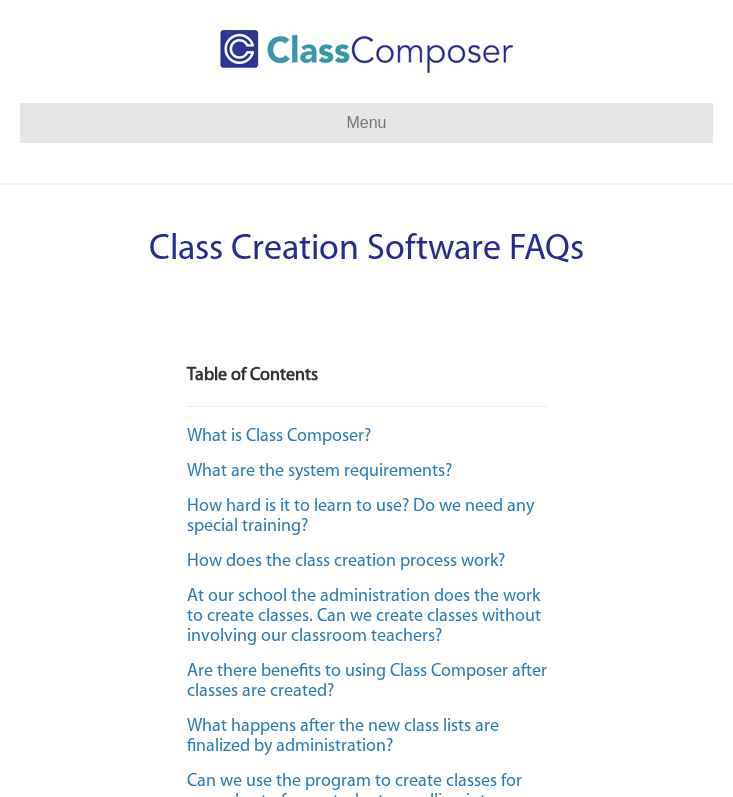 scroll, scrollTop: 4040, scrollLeft: 0, axis: vertical 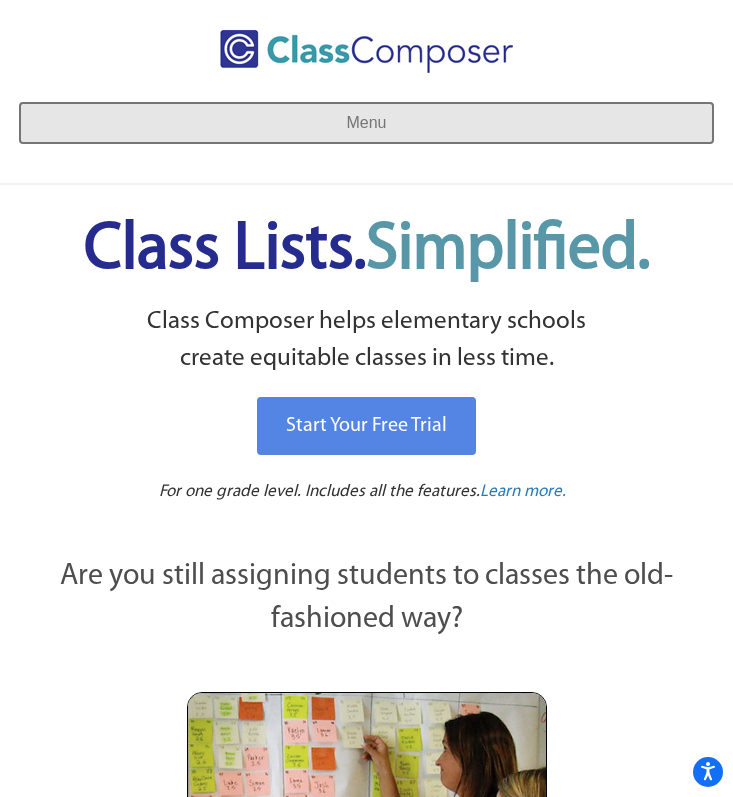 click on "Menu" at bounding box center [366, 122] 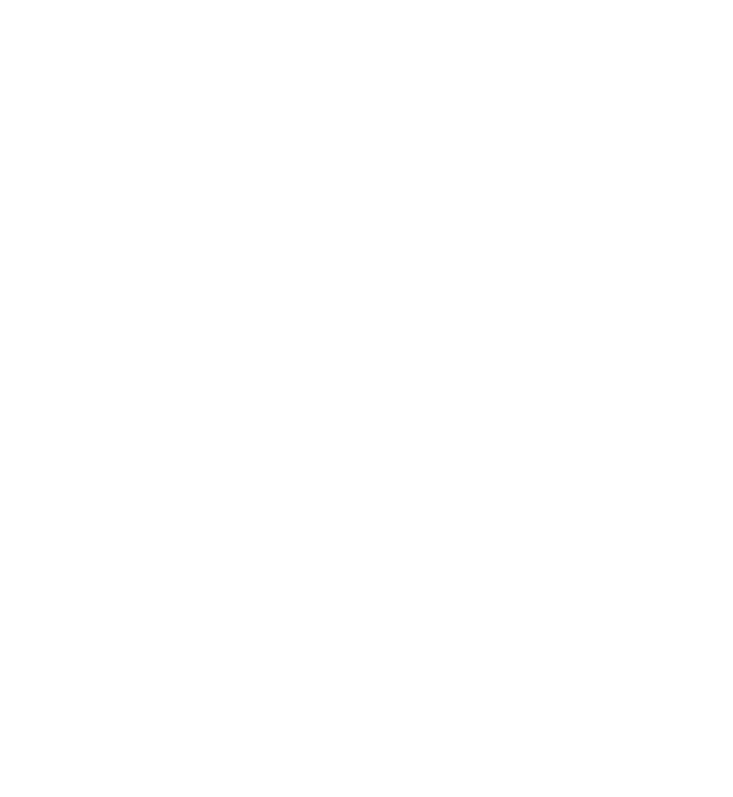 scroll, scrollTop: 0, scrollLeft: 0, axis: both 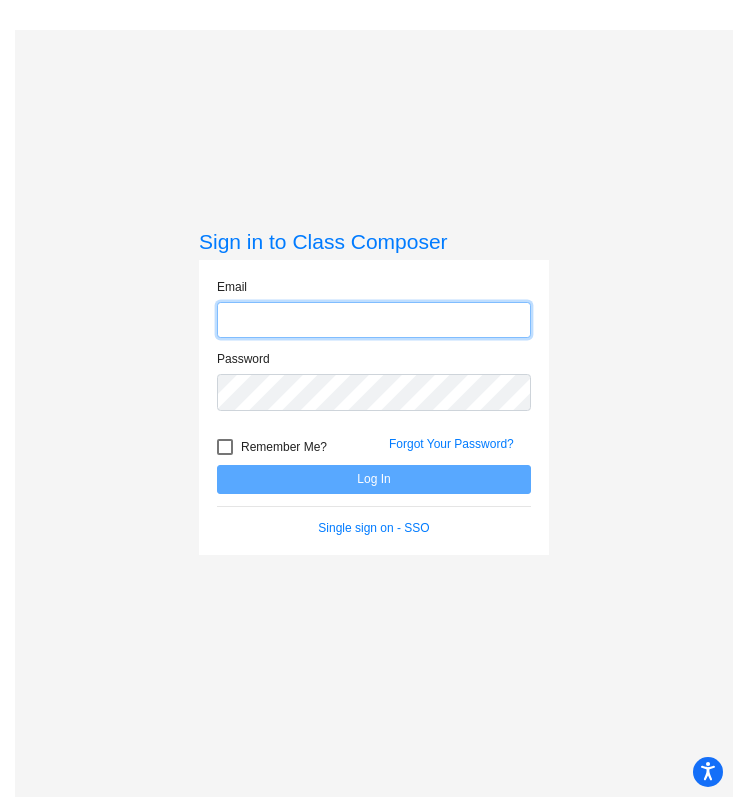 click 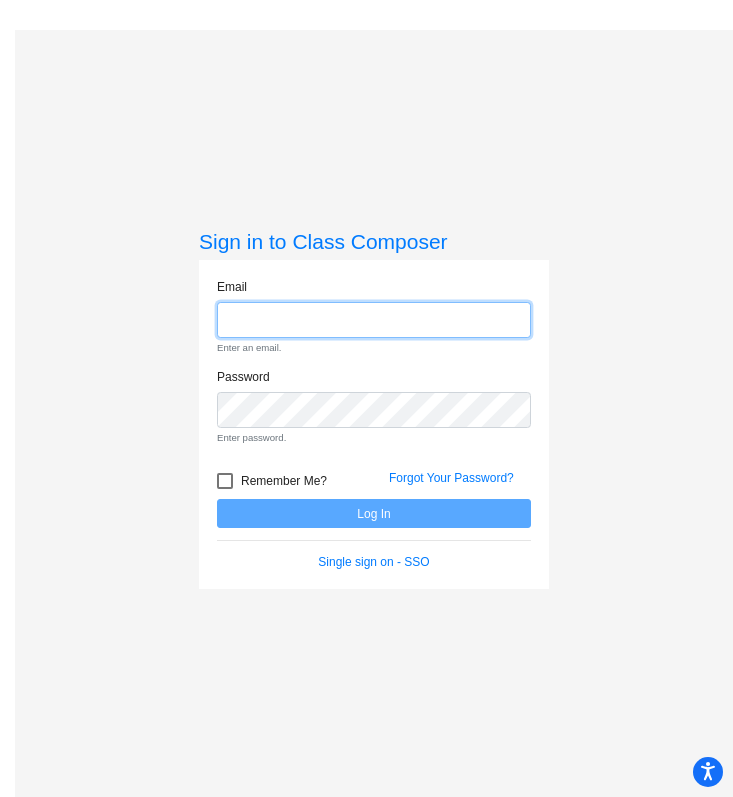 type on "[EMAIL]" 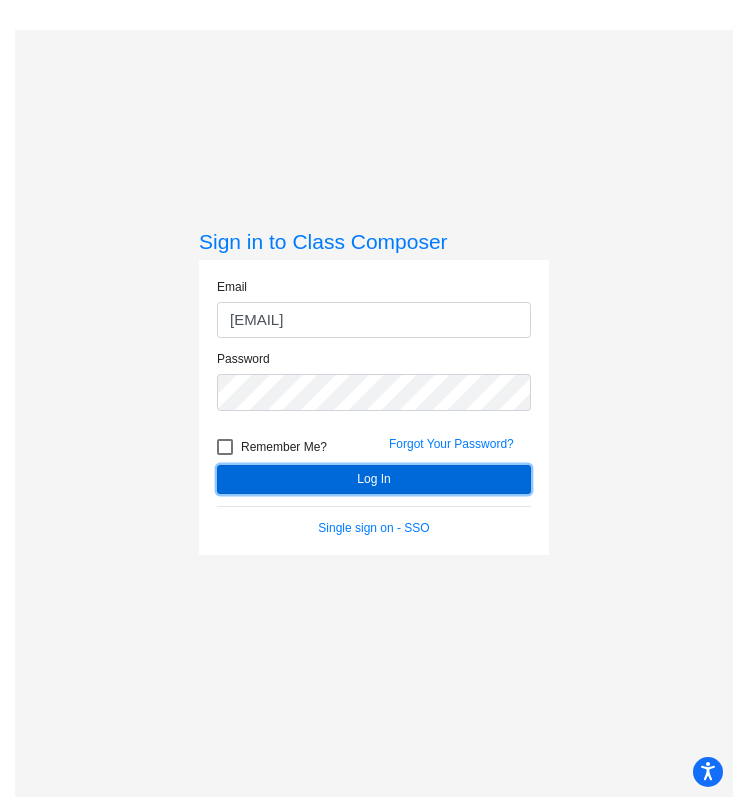 click on "Log In" 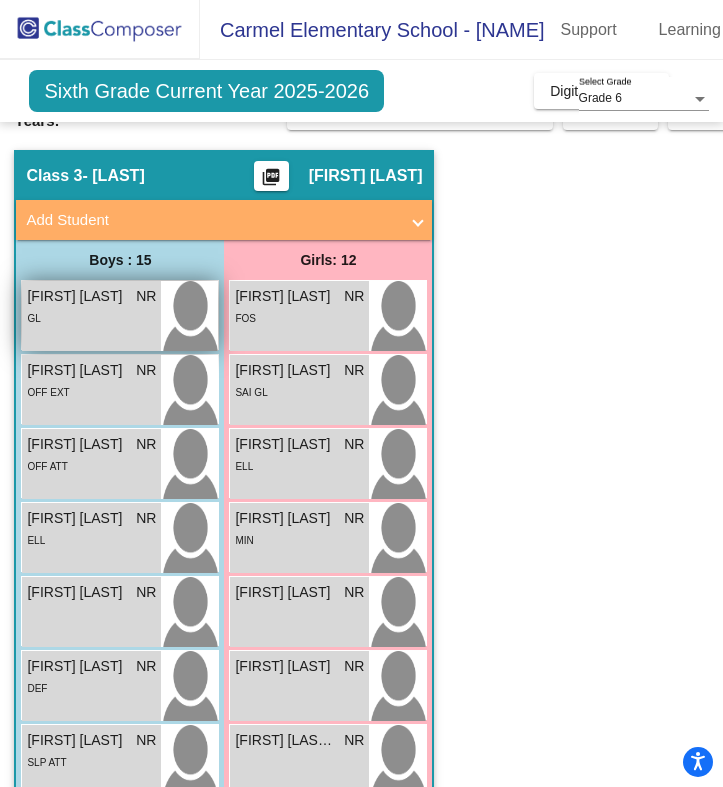 scroll, scrollTop: 83, scrollLeft: 0, axis: vertical 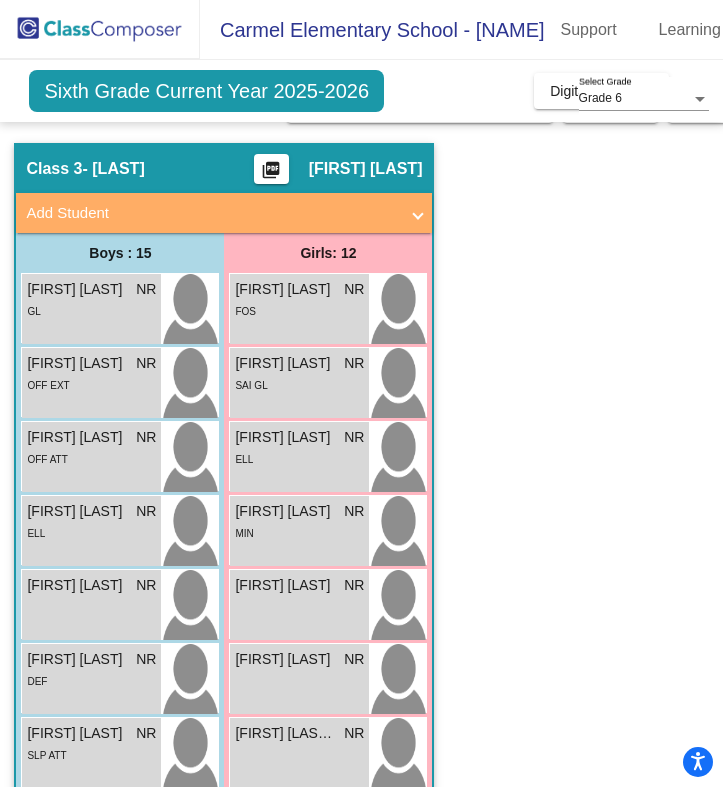 click on "Boys : 15" at bounding box center [0, 0] 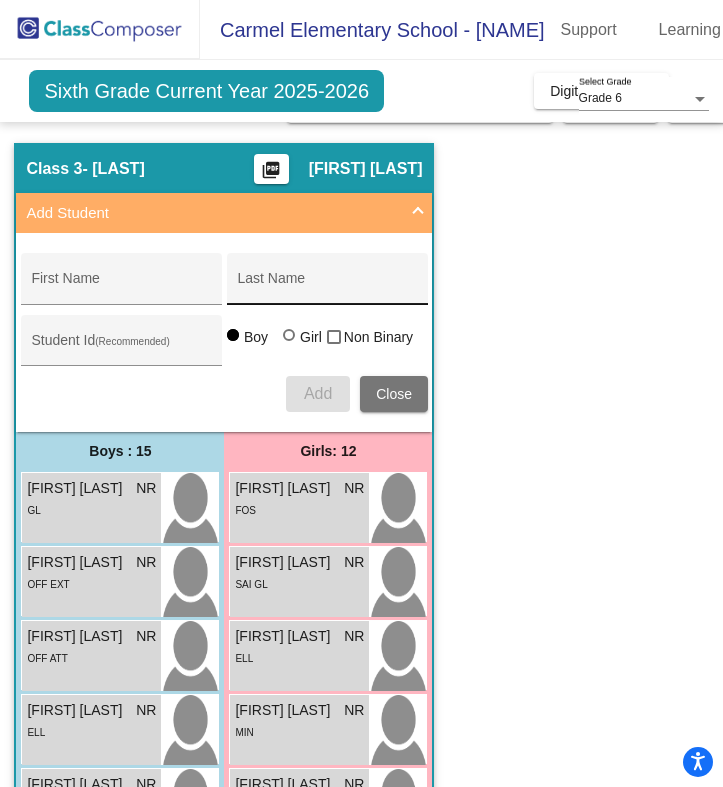 click on "Last Name" at bounding box center [327, 284] 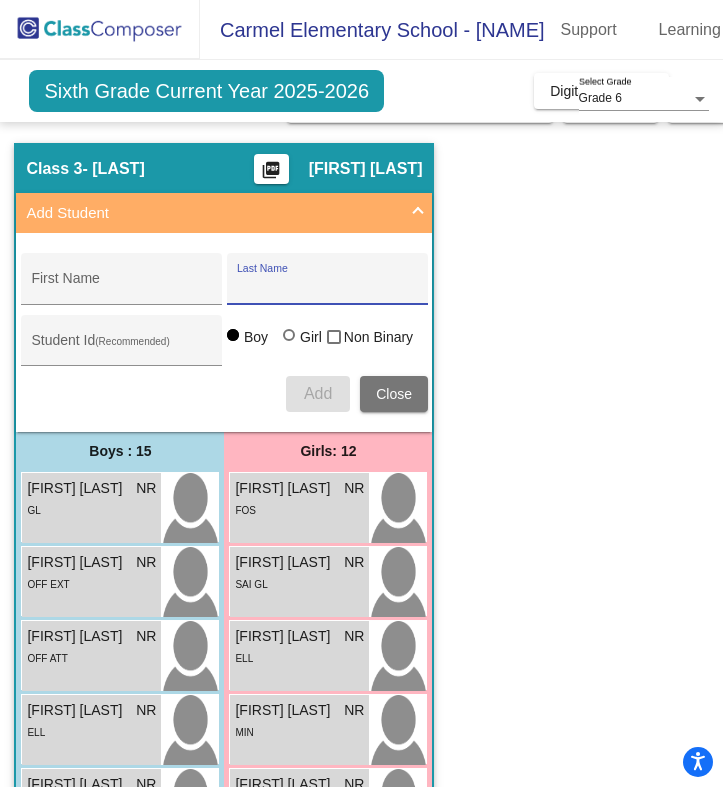 click at bounding box center (418, 213) 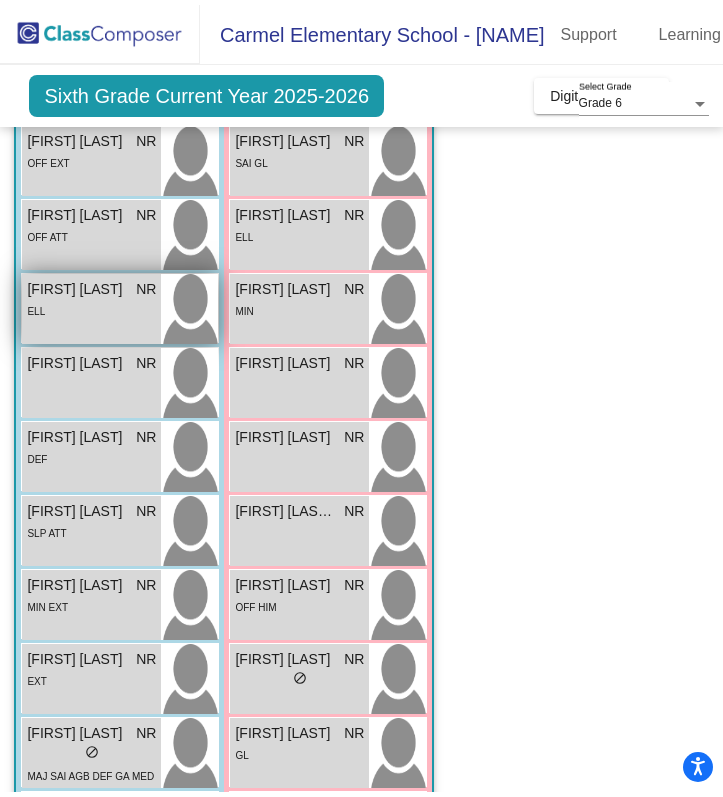 scroll, scrollTop: 319, scrollLeft: 0, axis: vertical 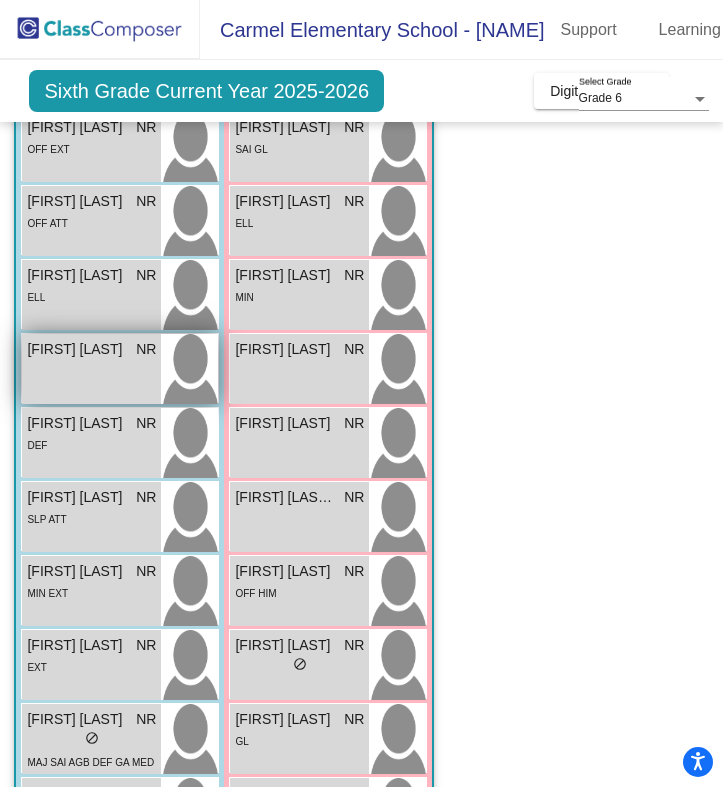 click on "[FIRST] [LAST] NR lock do_not_disturb_alt" at bounding box center [91, 369] 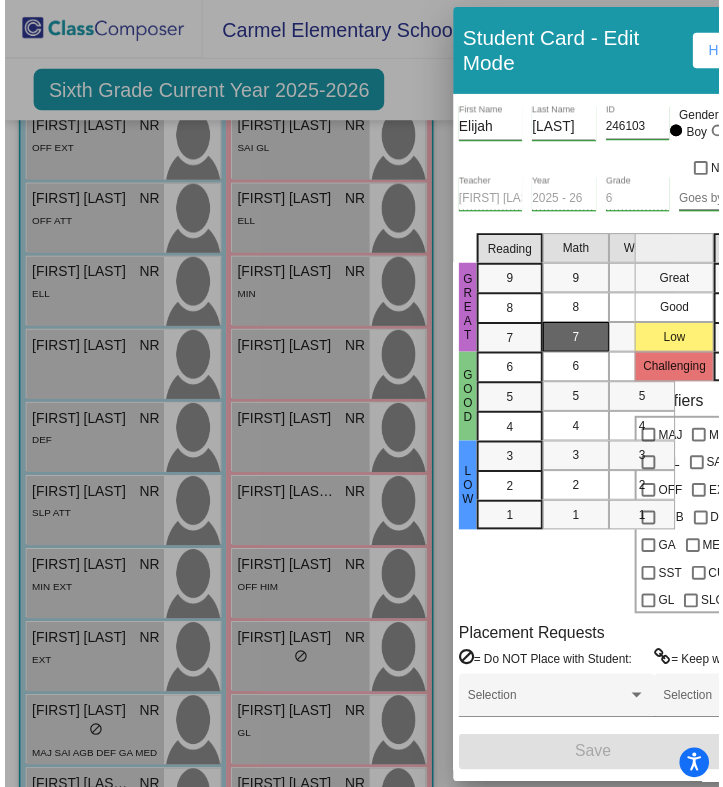 scroll, scrollTop: 0, scrollLeft: 0, axis: both 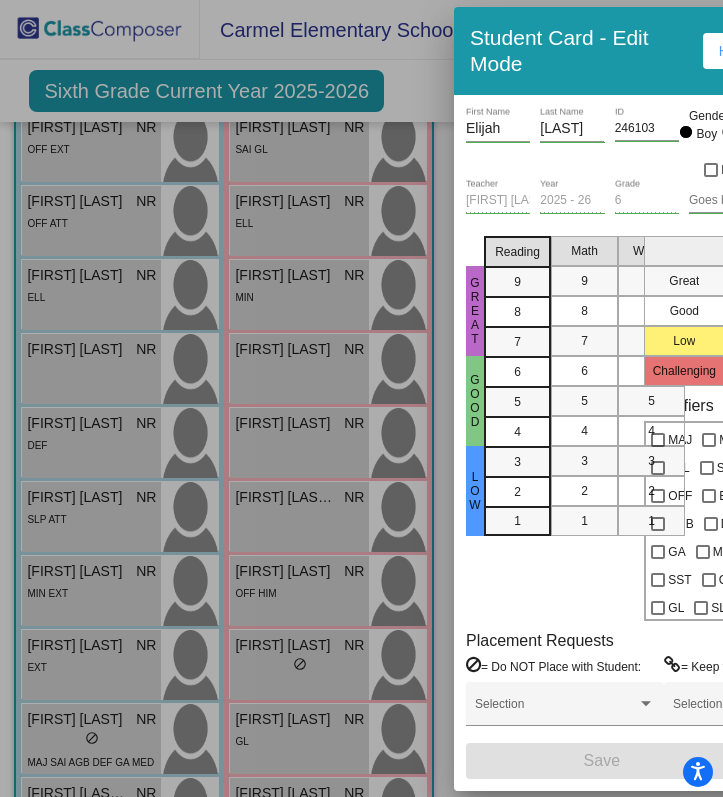 click at bounding box center [361, 398] 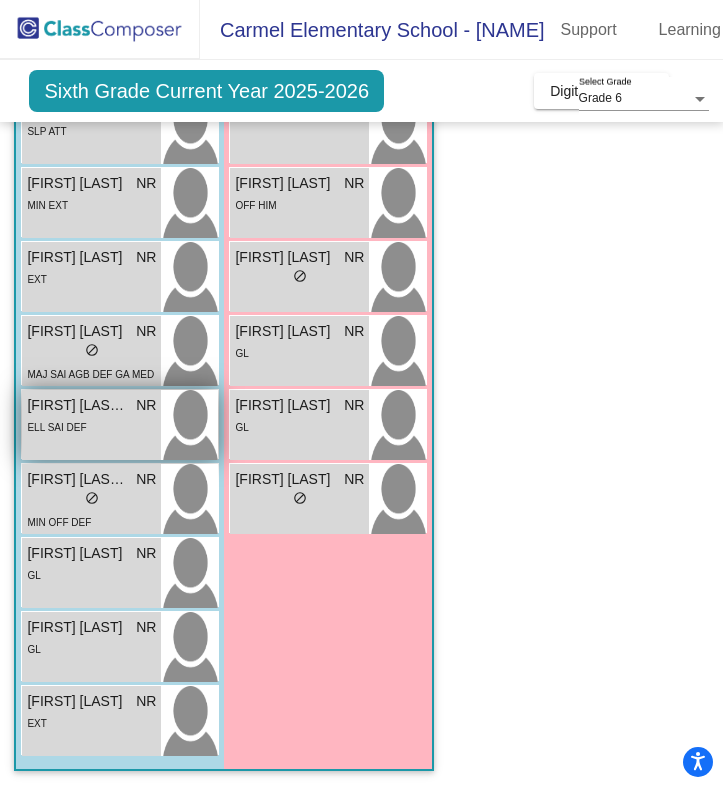 scroll, scrollTop: 711, scrollLeft: 0, axis: vertical 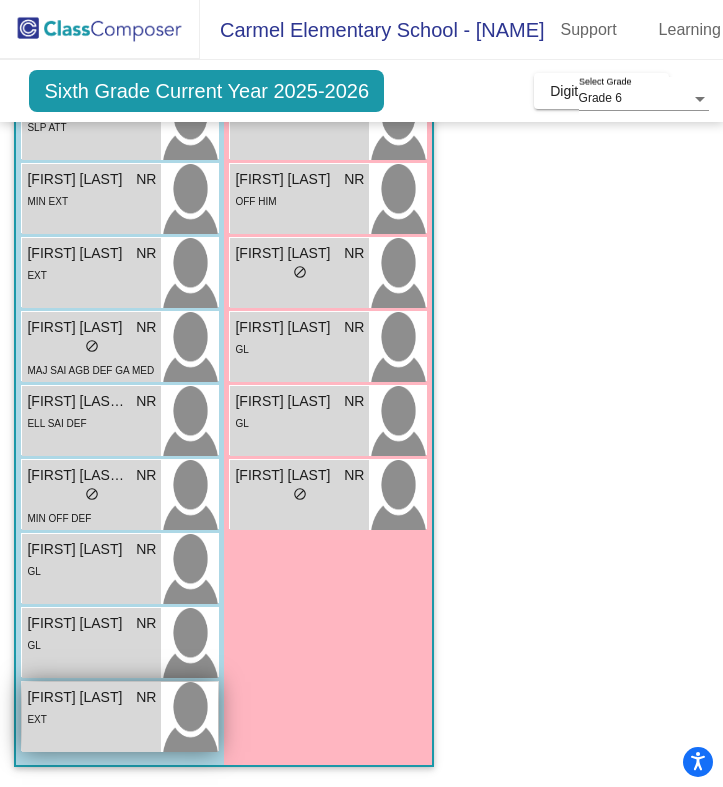 click on "EXT" at bounding box center [91, 718] 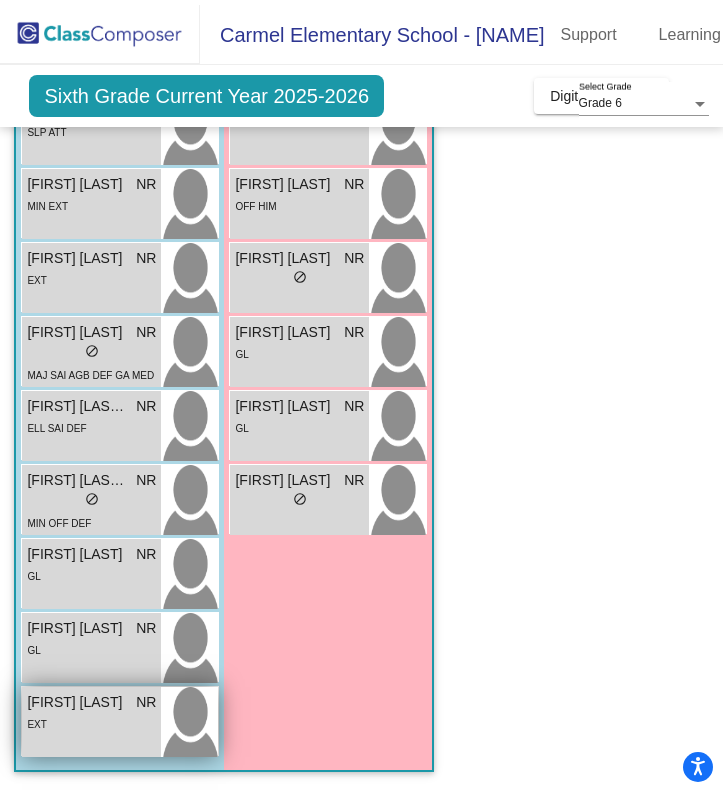 scroll, scrollTop: 0, scrollLeft: 0, axis: both 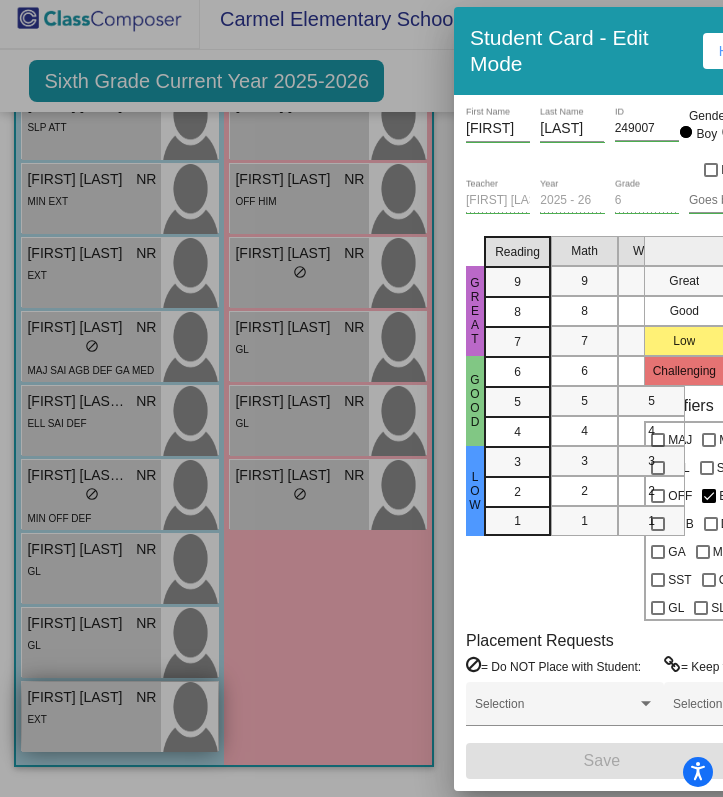 click at bounding box center (361, 398) 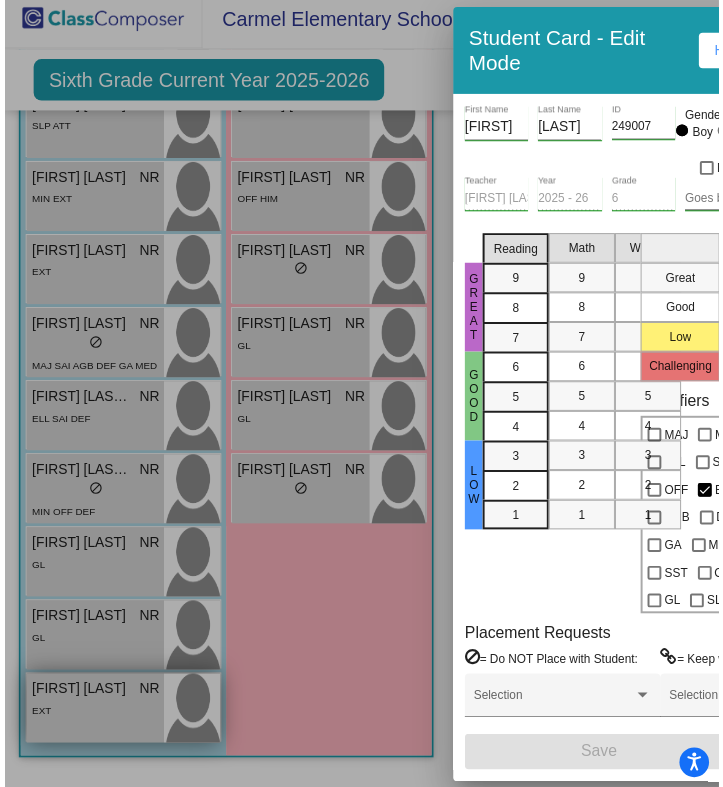 scroll, scrollTop: 10, scrollLeft: 0, axis: vertical 